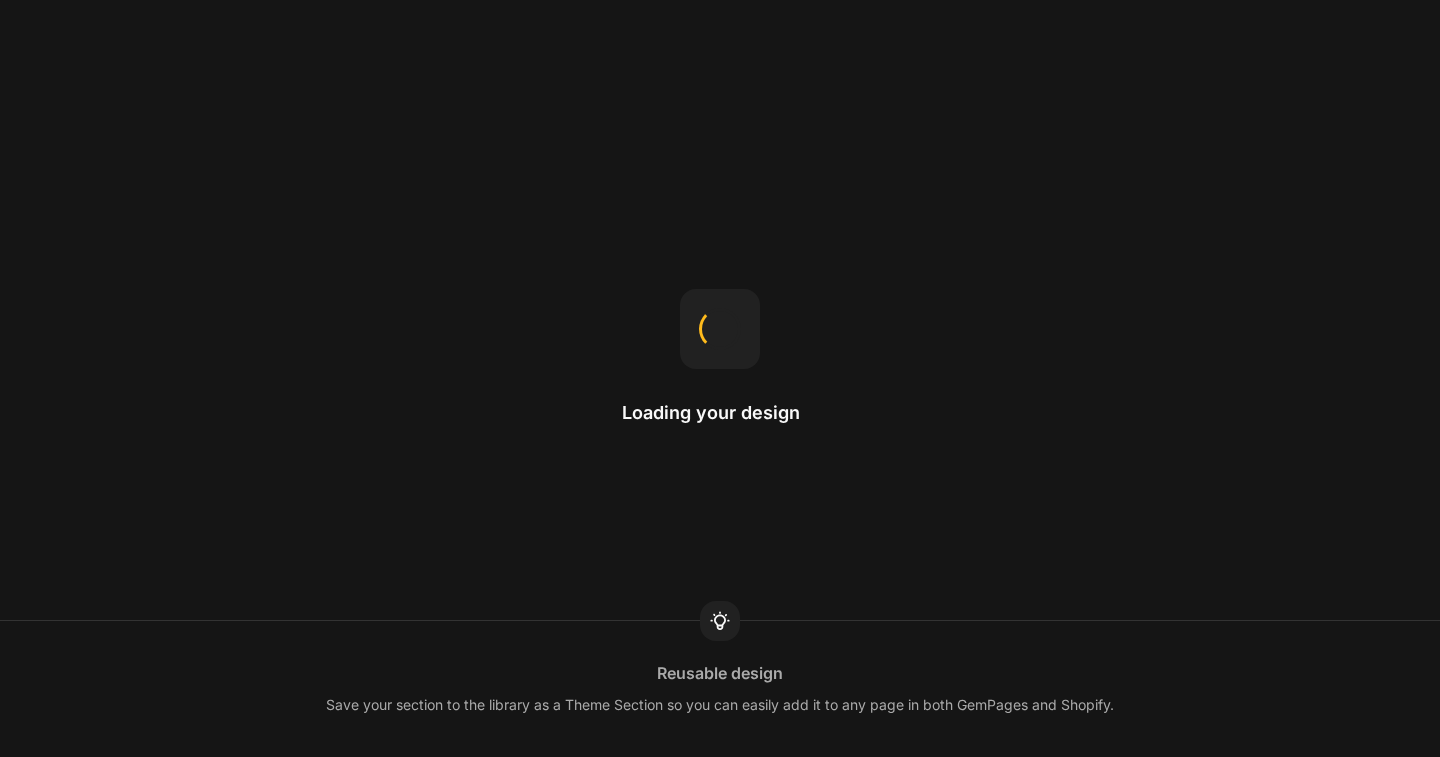 scroll, scrollTop: 0, scrollLeft: 0, axis: both 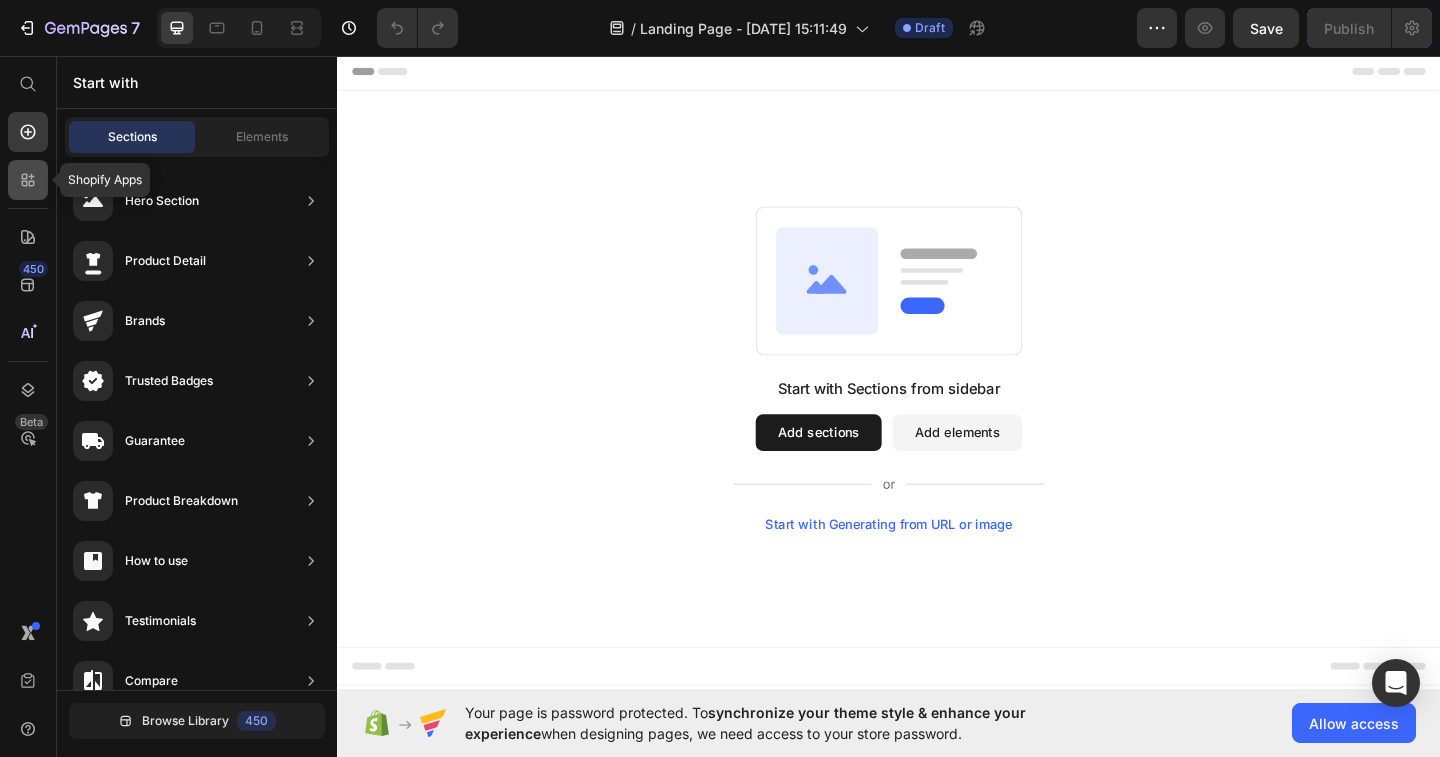 click 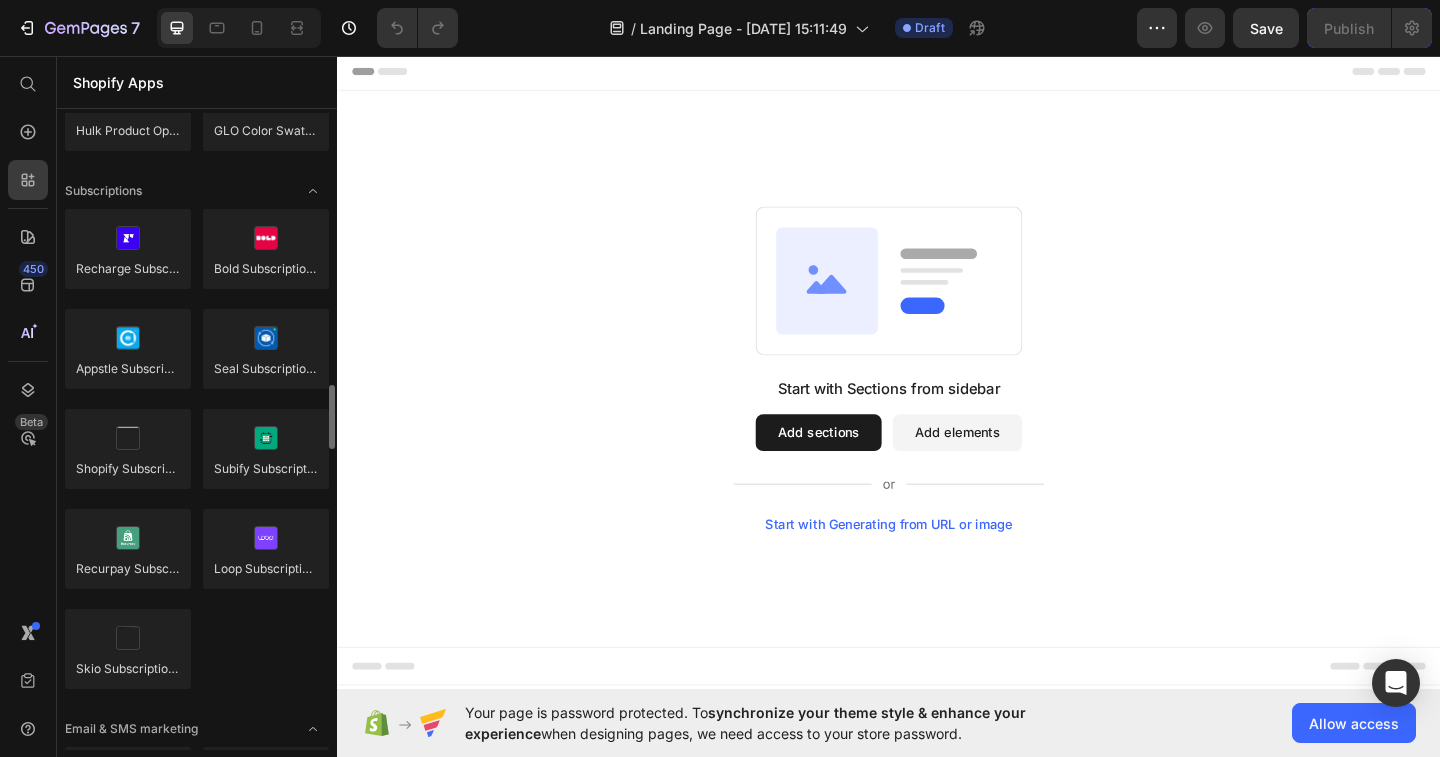 scroll, scrollTop: 3100, scrollLeft: 0, axis: vertical 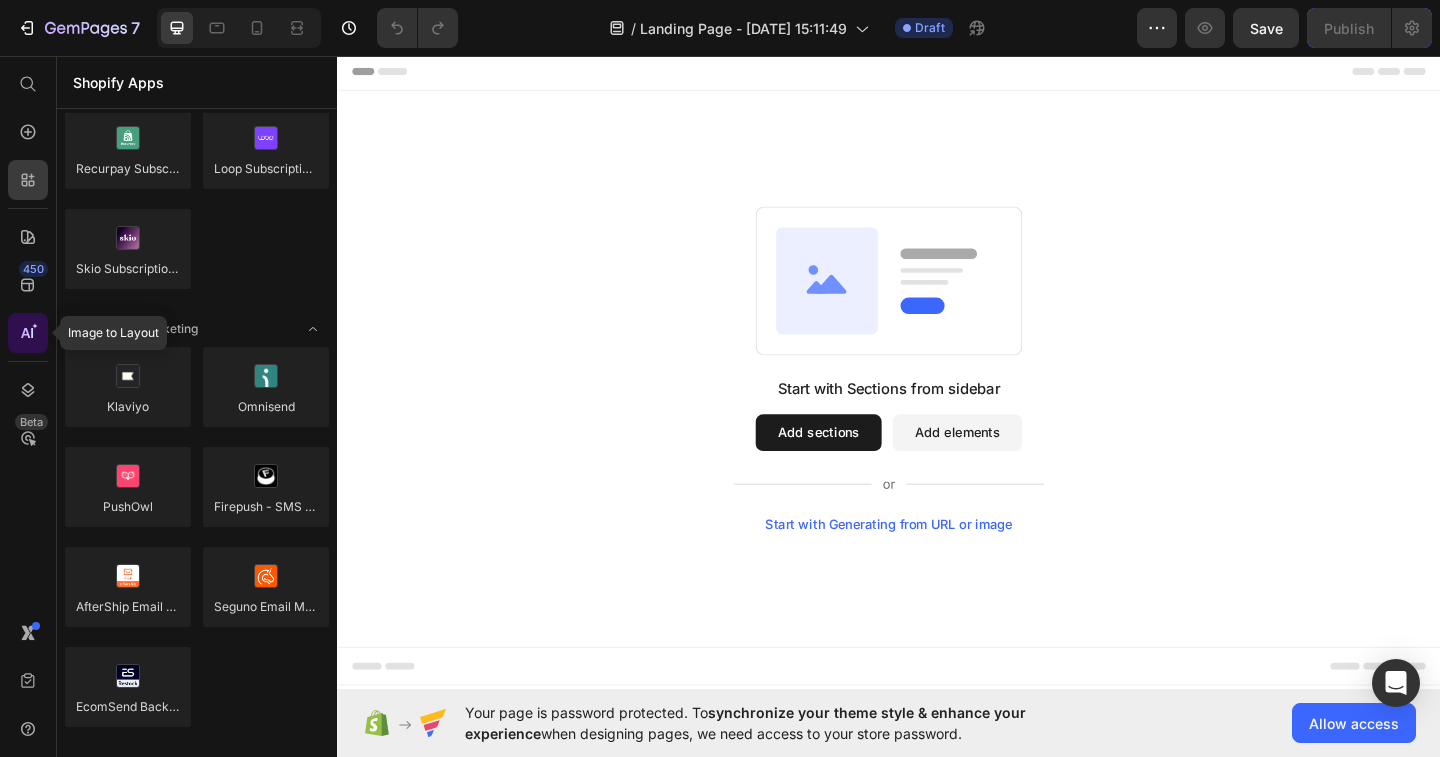 click 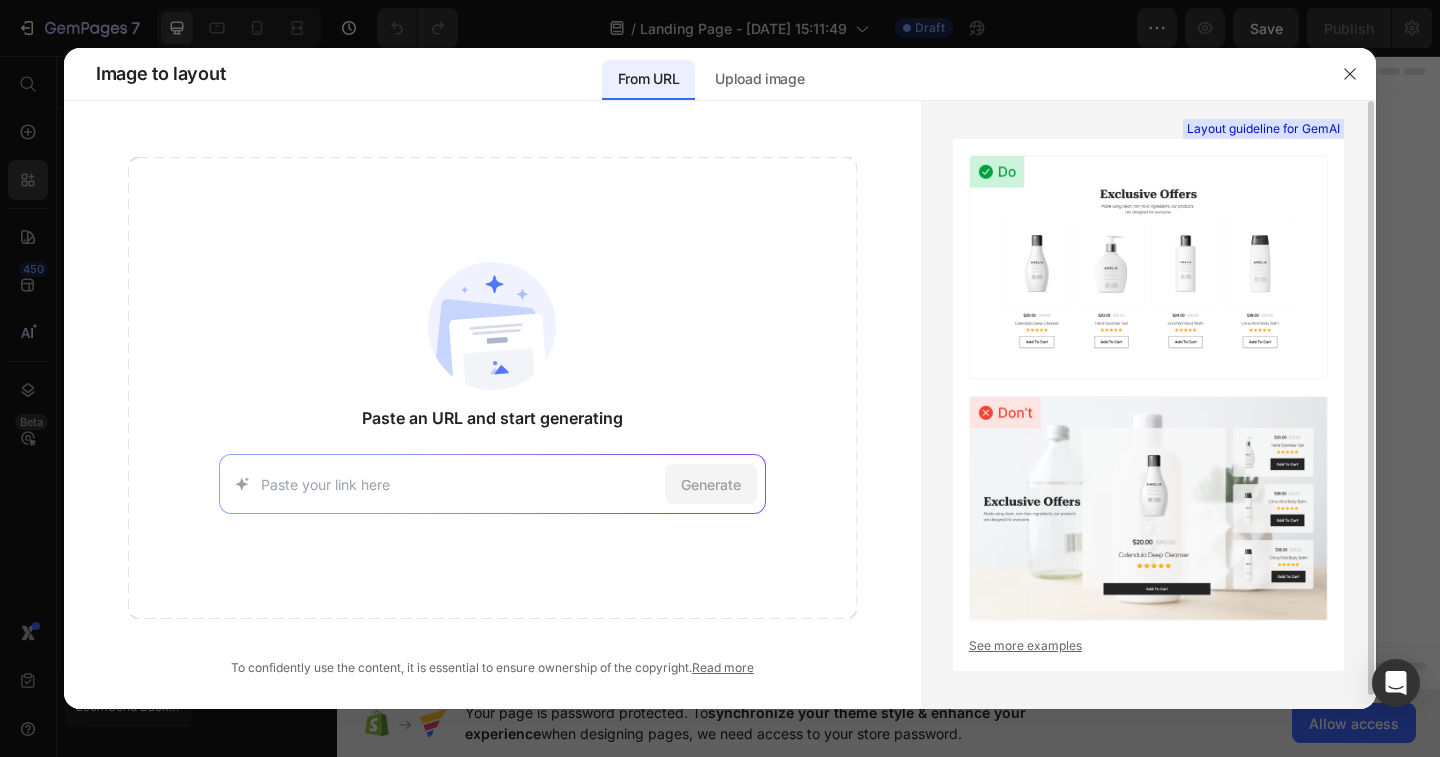 scroll, scrollTop: 14, scrollLeft: 0, axis: vertical 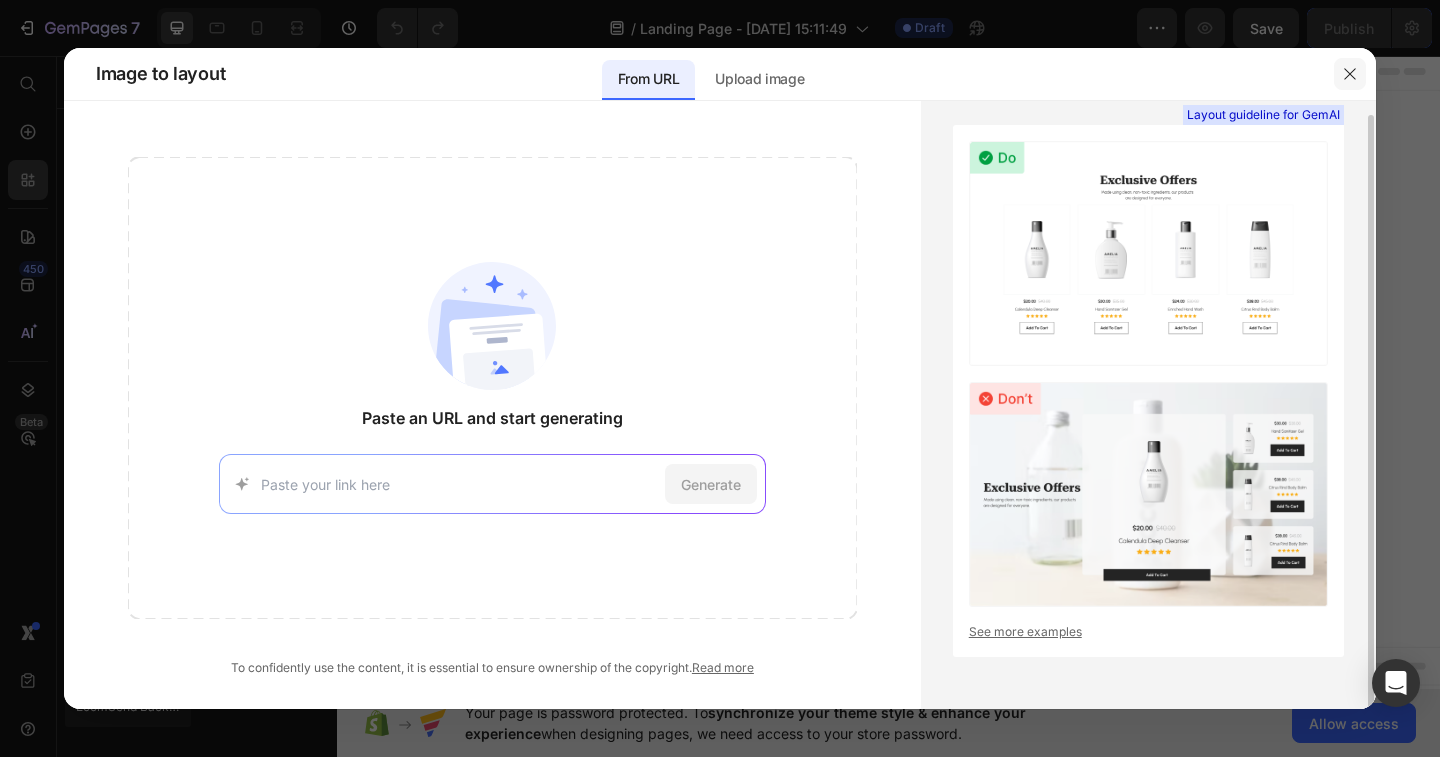 click at bounding box center (1350, 74) 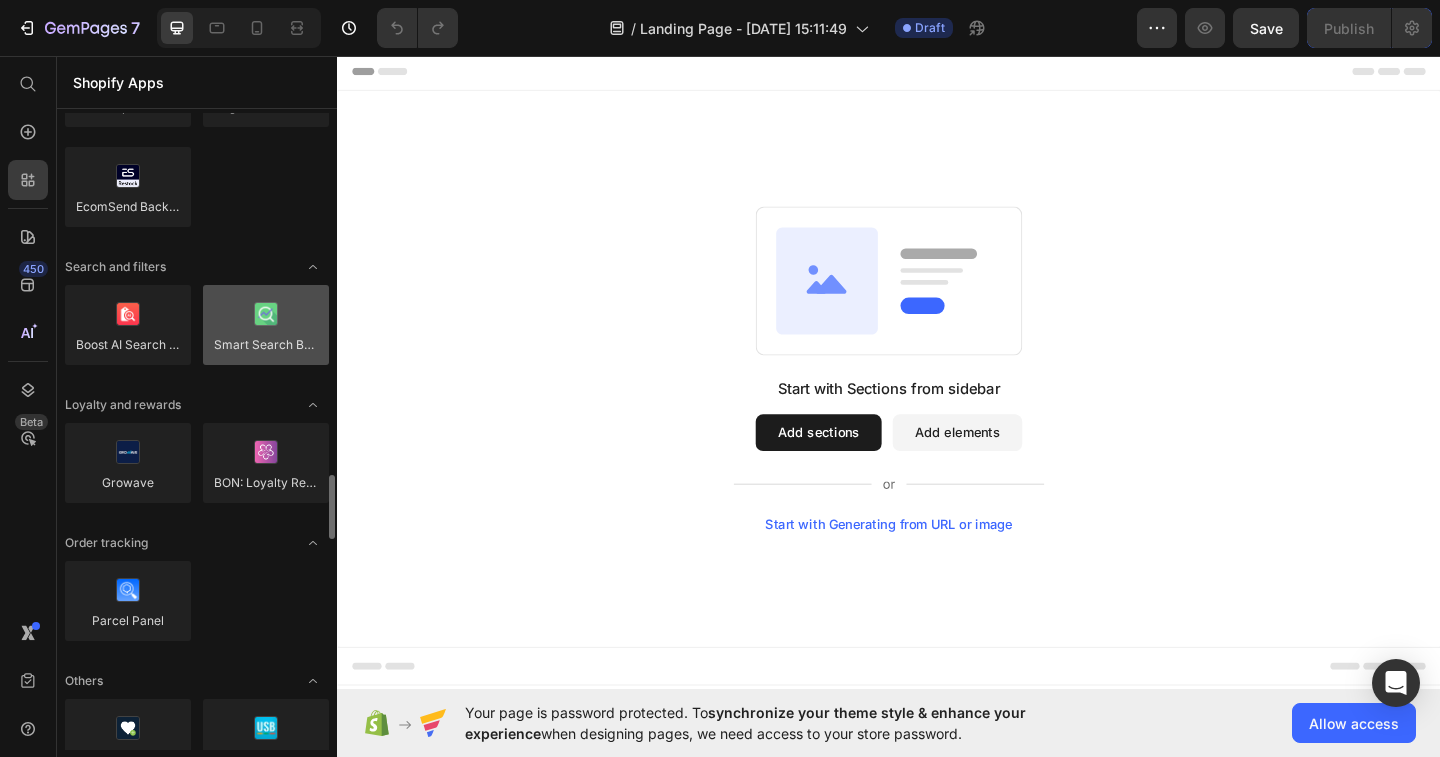 scroll, scrollTop: 4000, scrollLeft: 0, axis: vertical 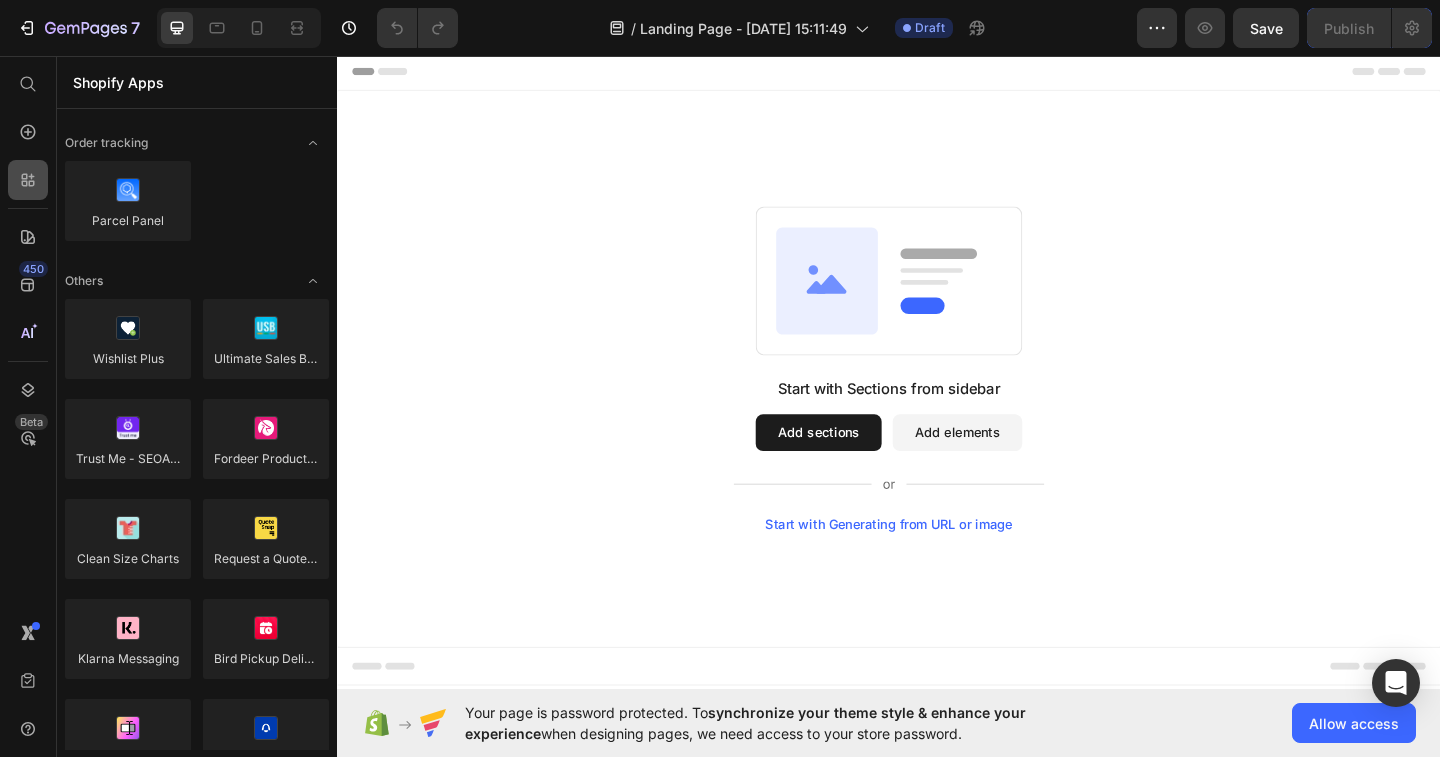 click 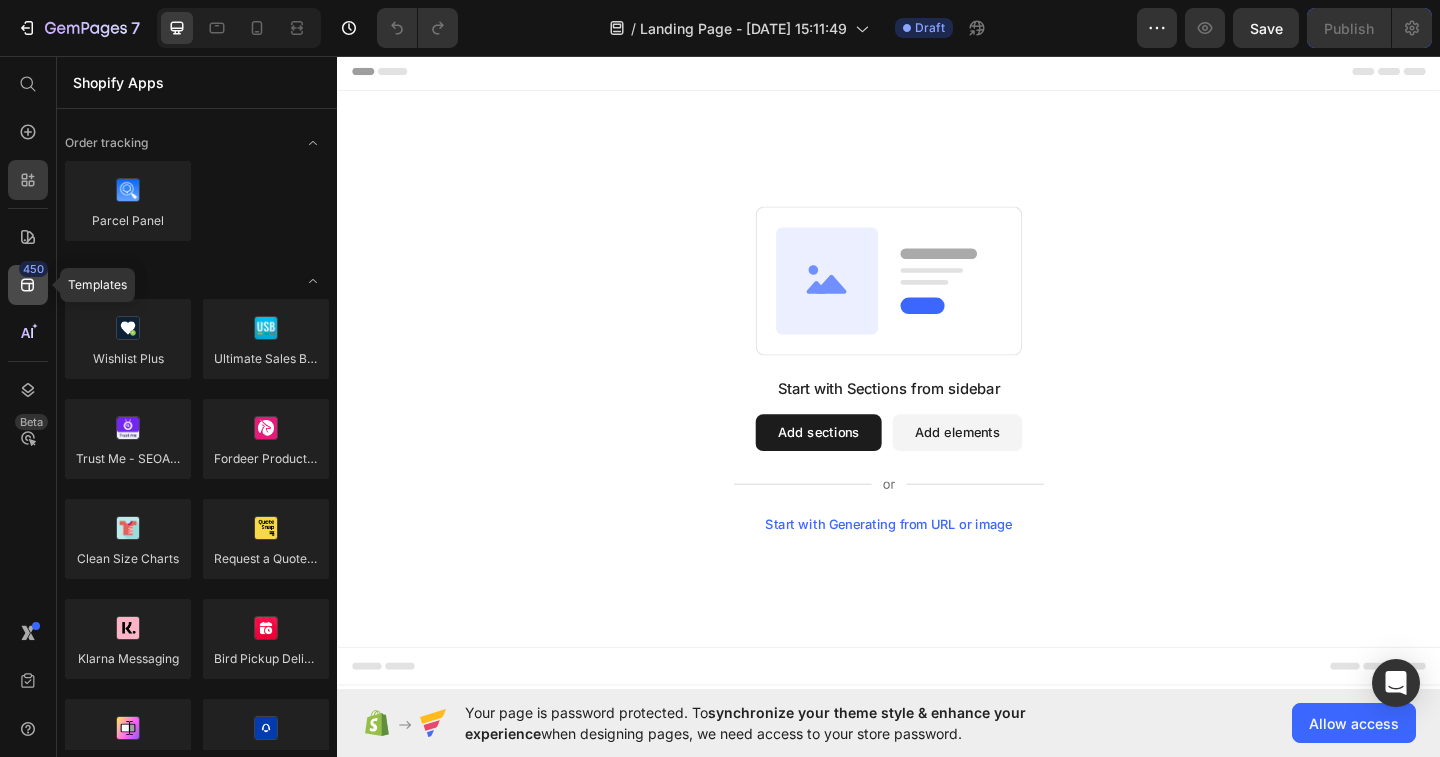click 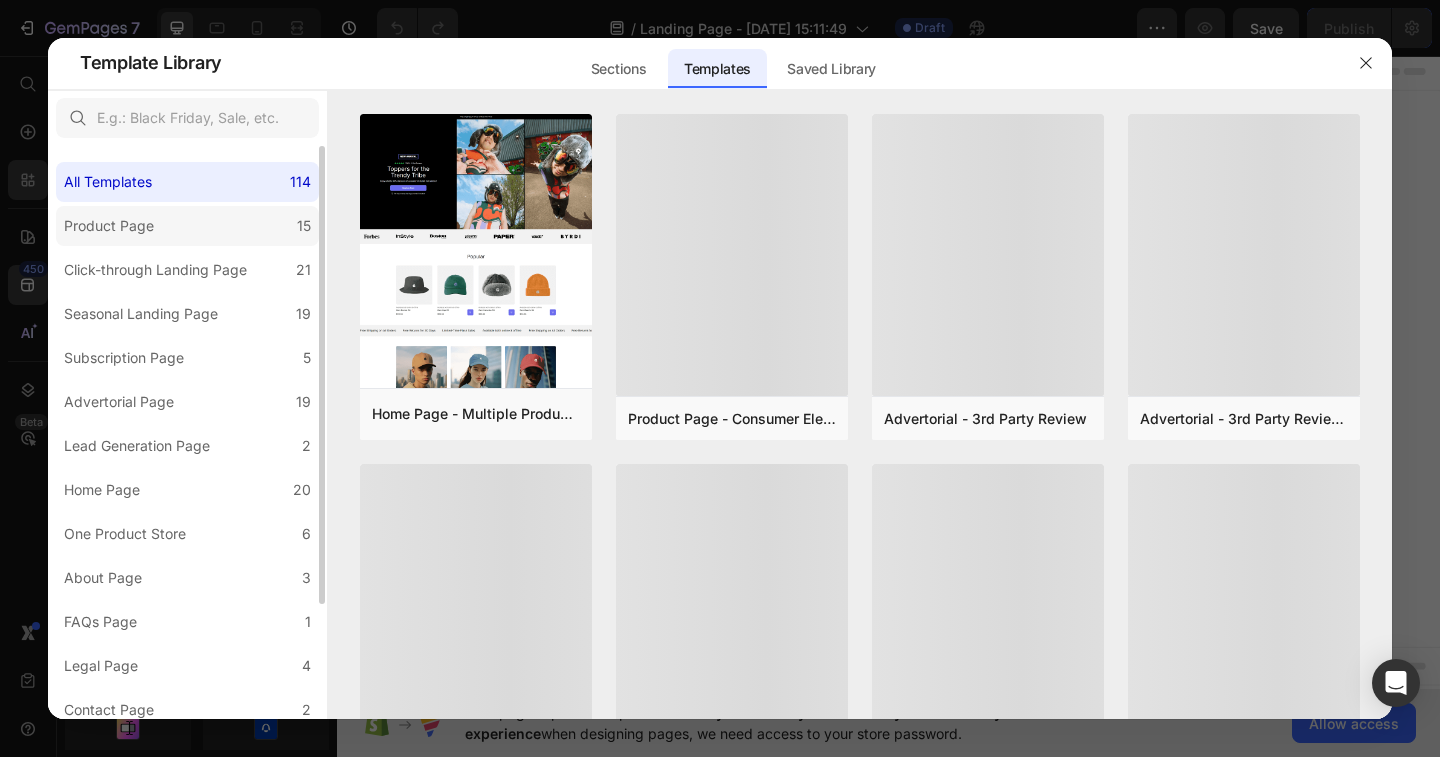 click on "Product Page 15" 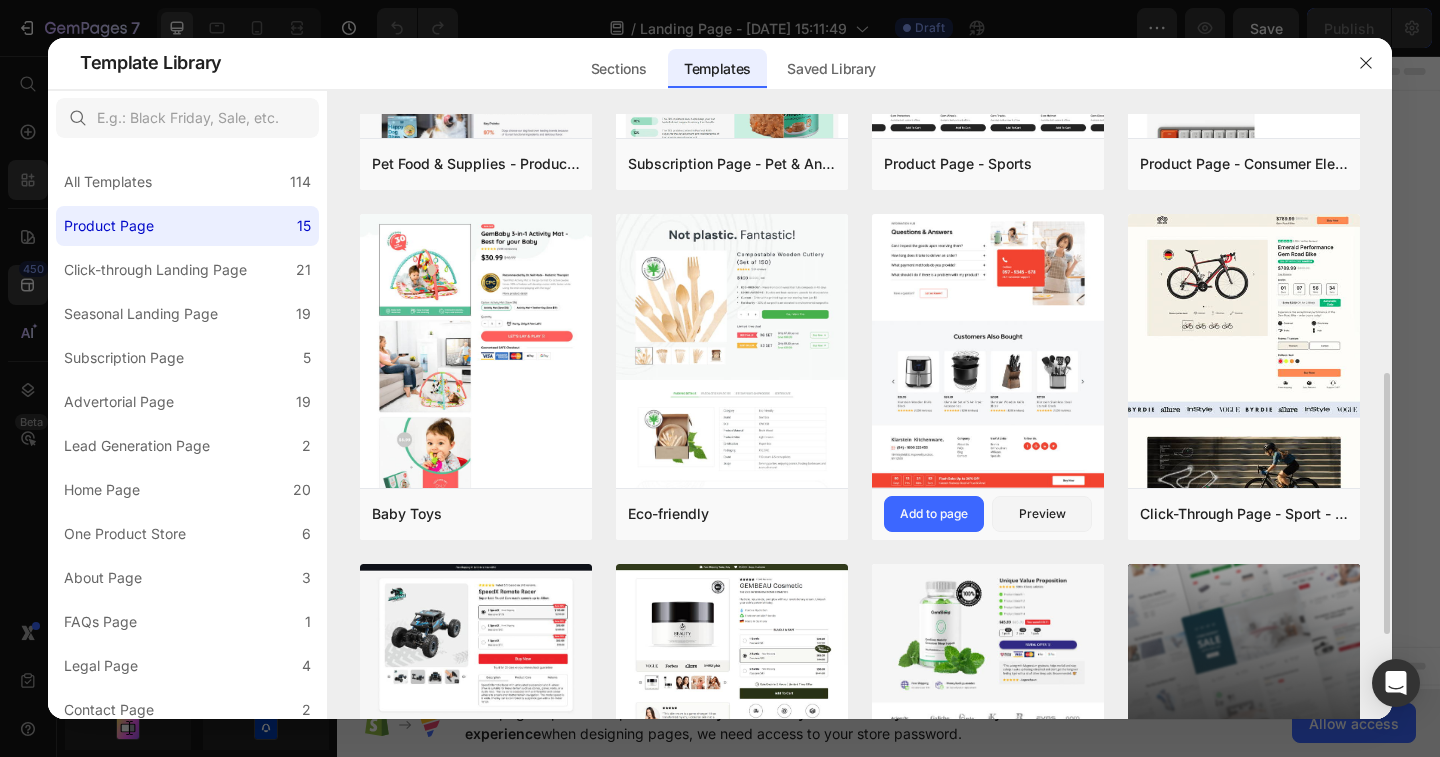 scroll, scrollTop: 795, scrollLeft: 0, axis: vertical 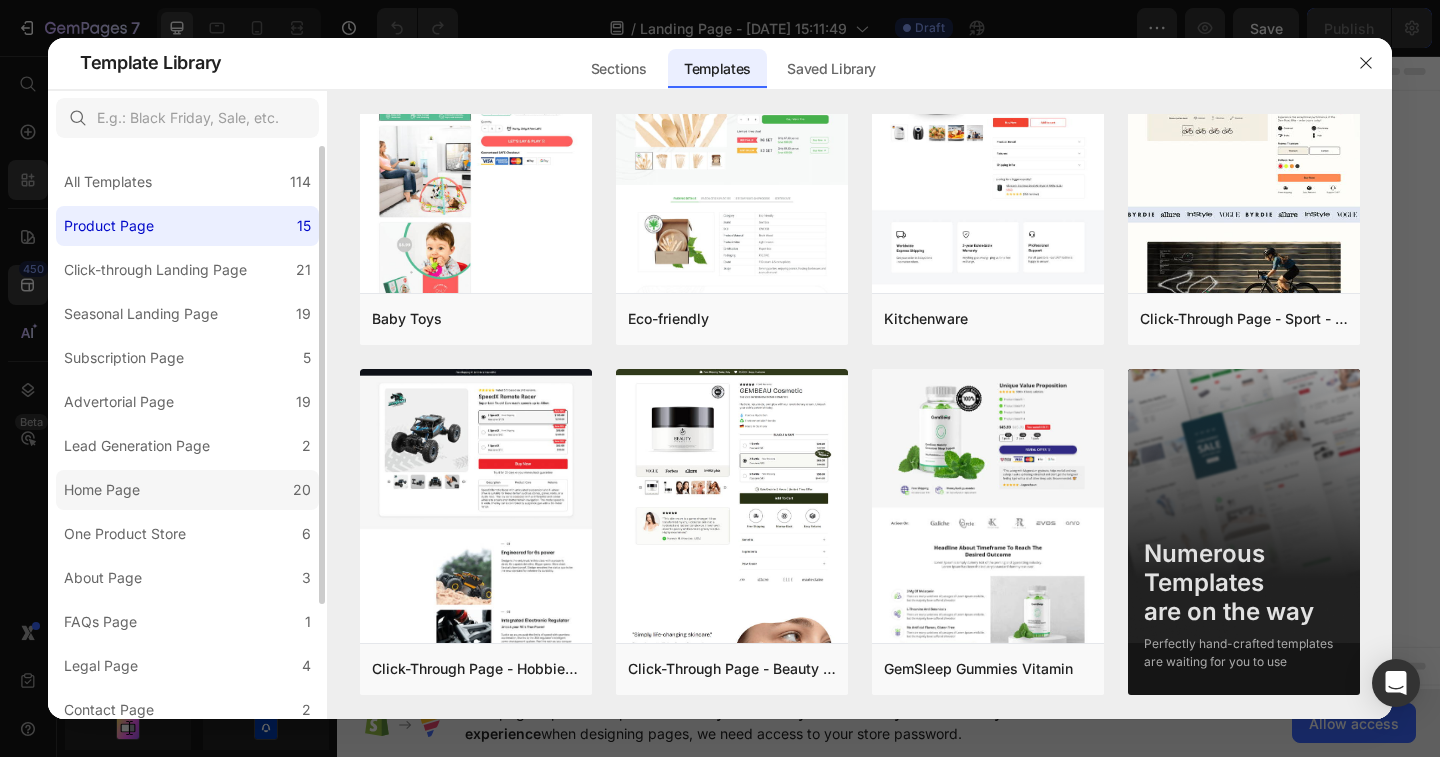 click on "Home Page 20" 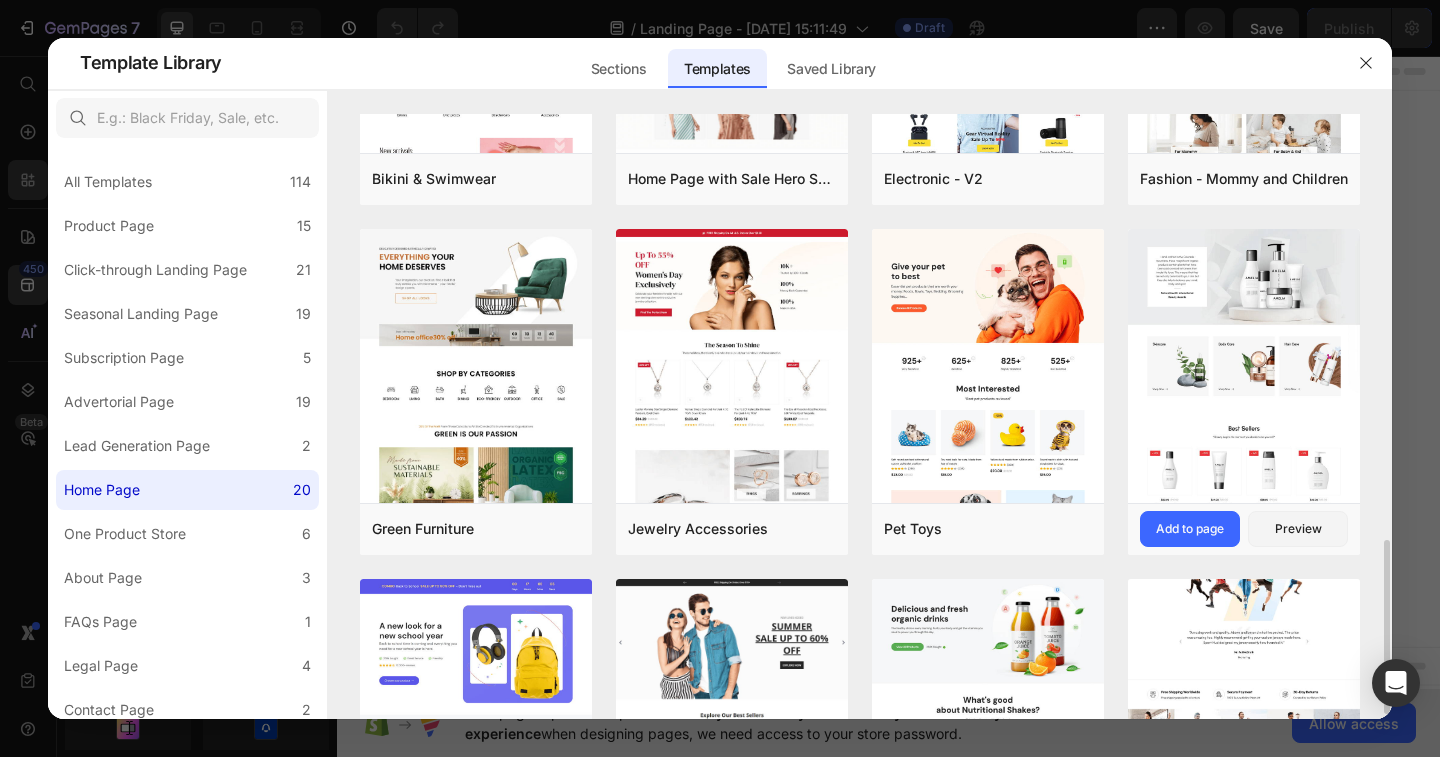scroll, scrollTop: 885, scrollLeft: 0, axis: vertical 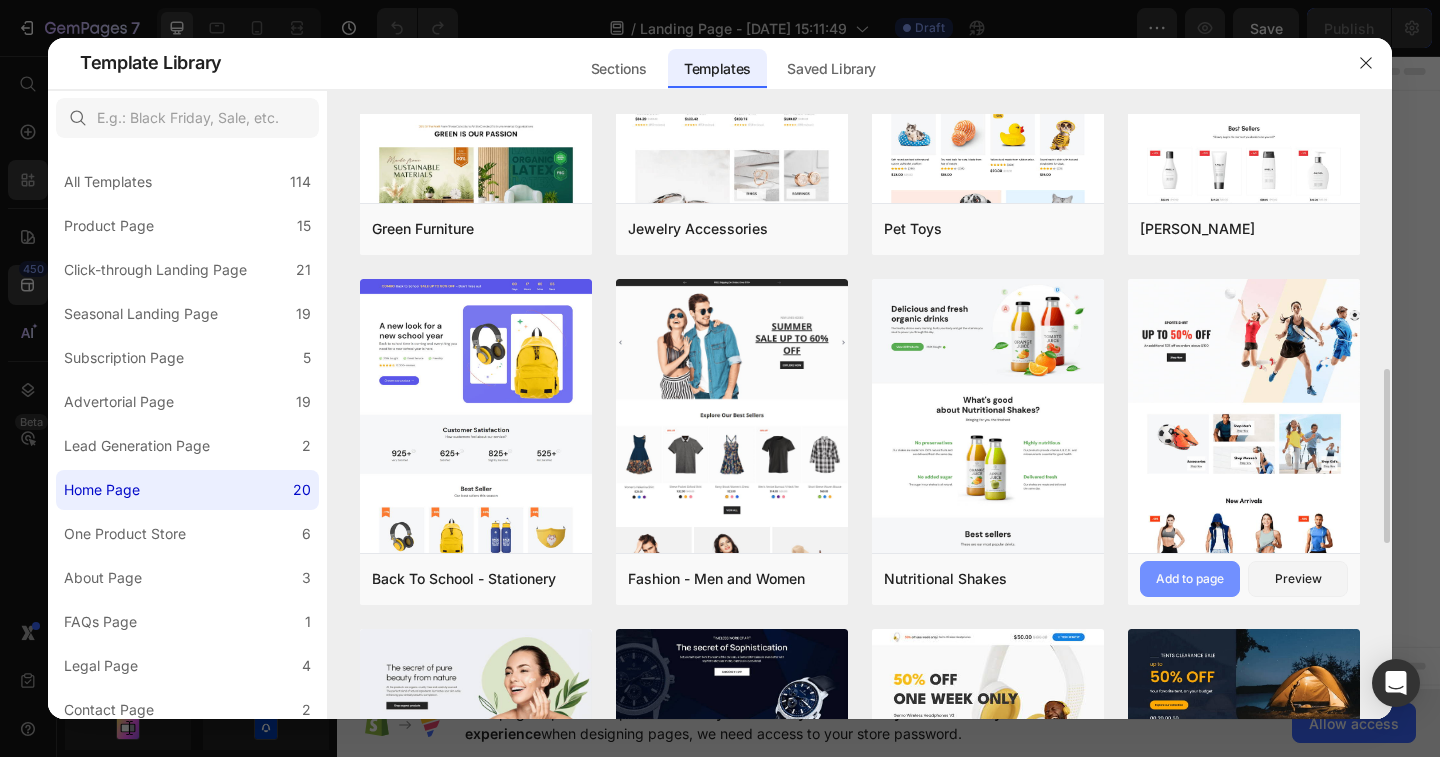 click on "Add to page" at bounding box center (1190, 579) 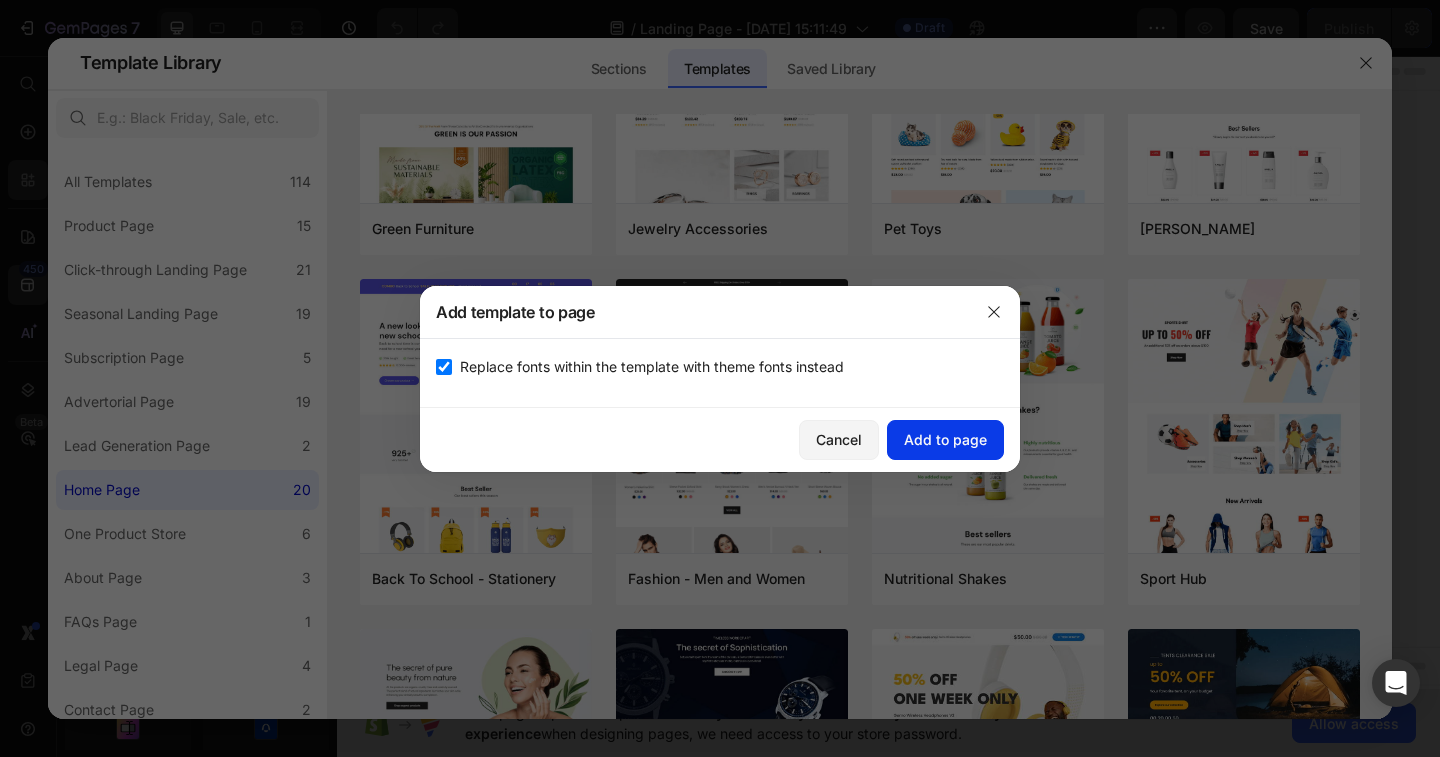 click on "Add to page" at bounding box center [945, 439] 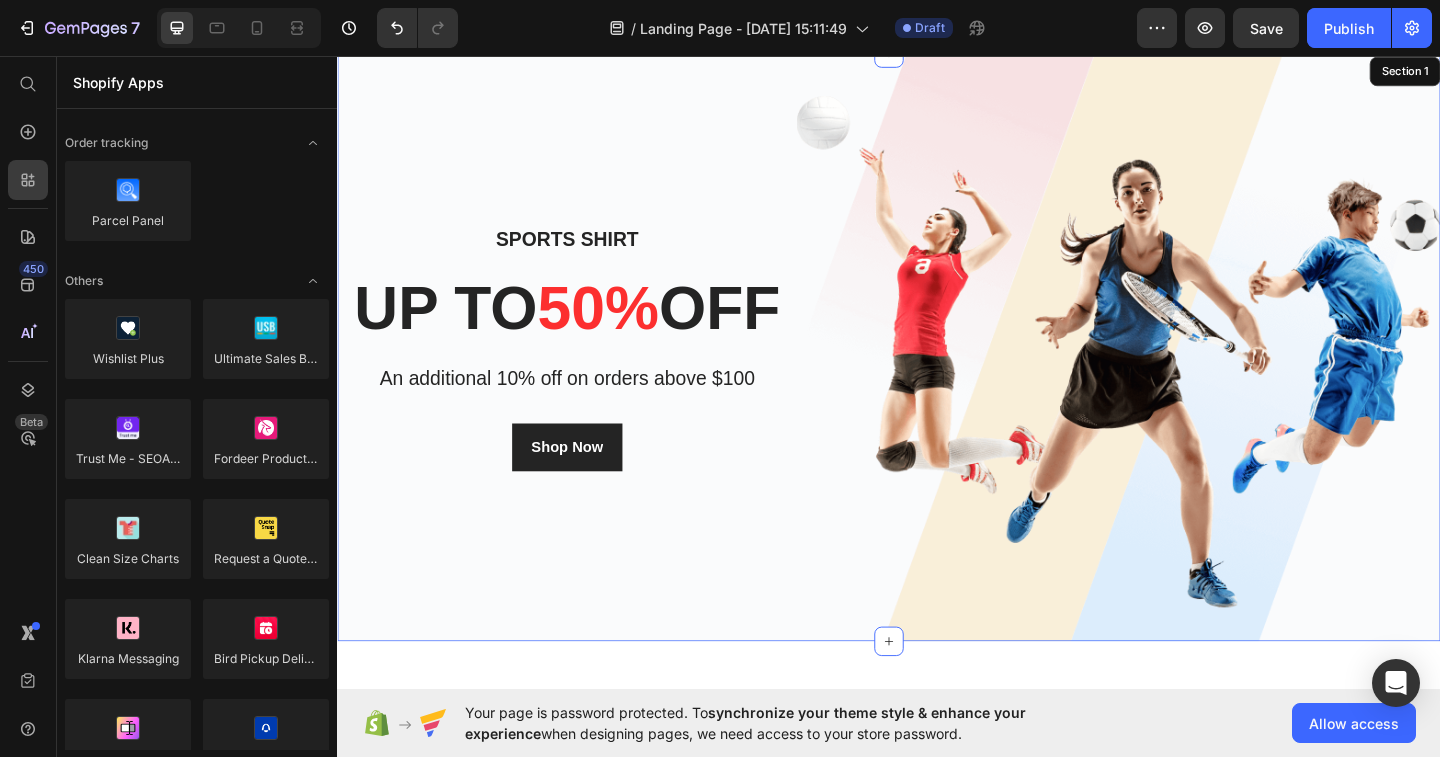 scroll, scrollTop: 541, scrollLeft: 0, axis: vertical 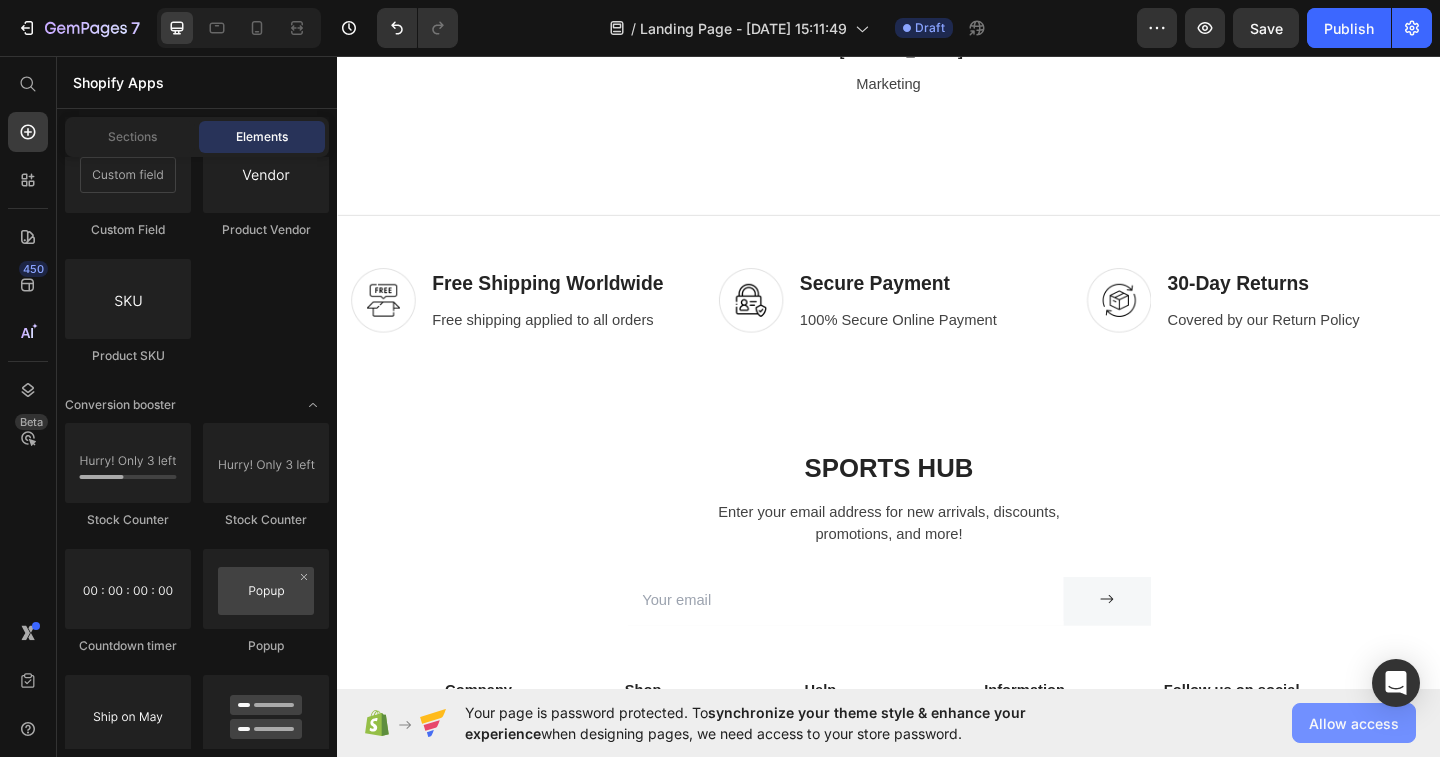 click on "Allow access" 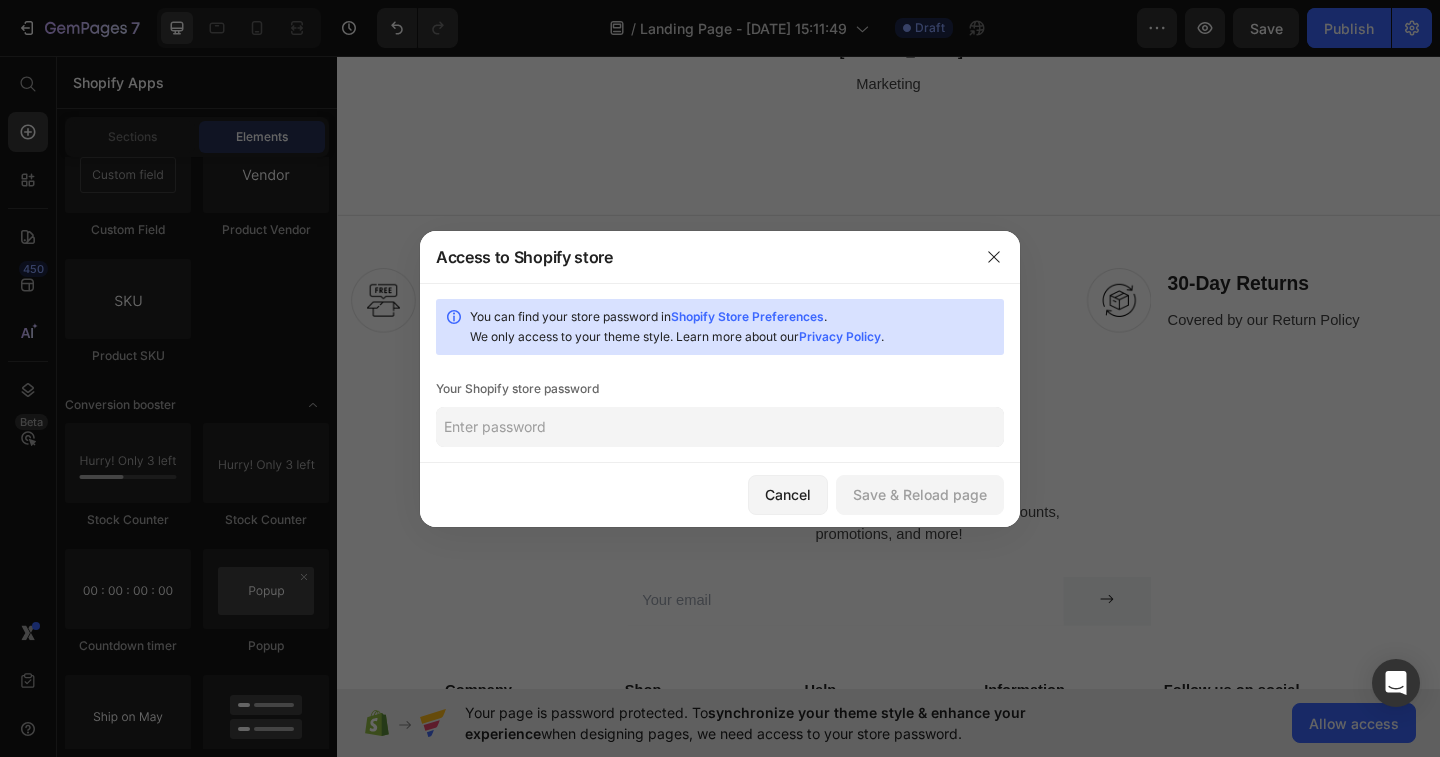 click 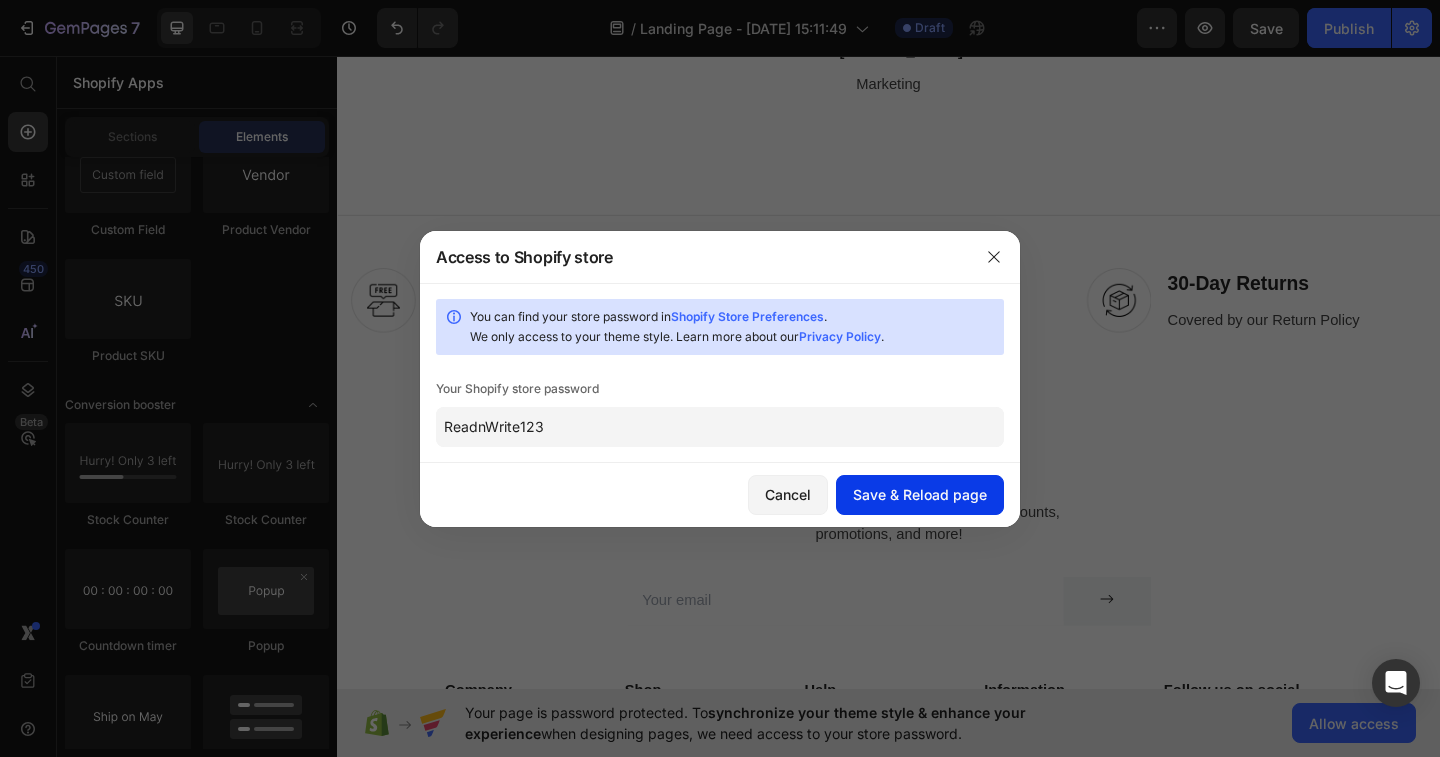 type on "ReadnWrite123" 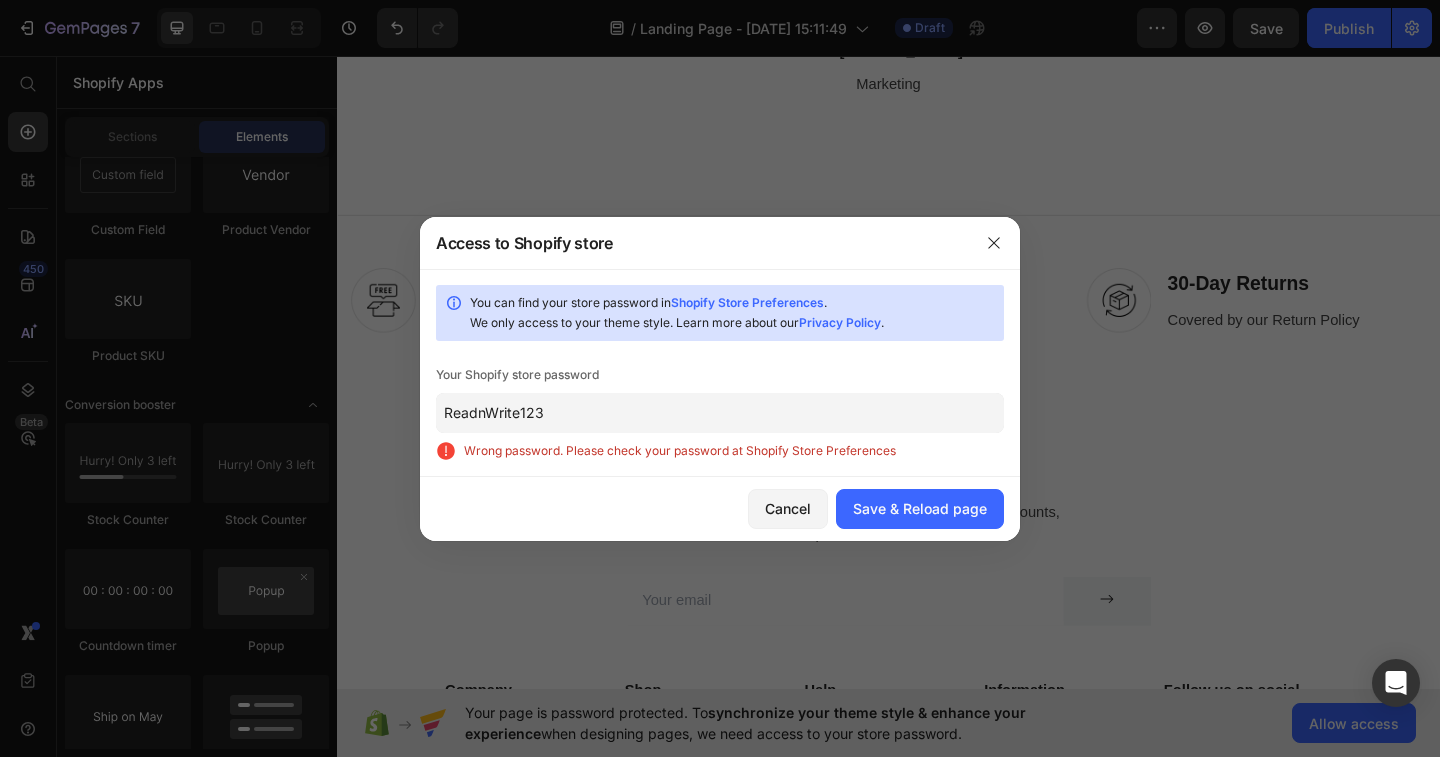 click on "ReadnWrite123" 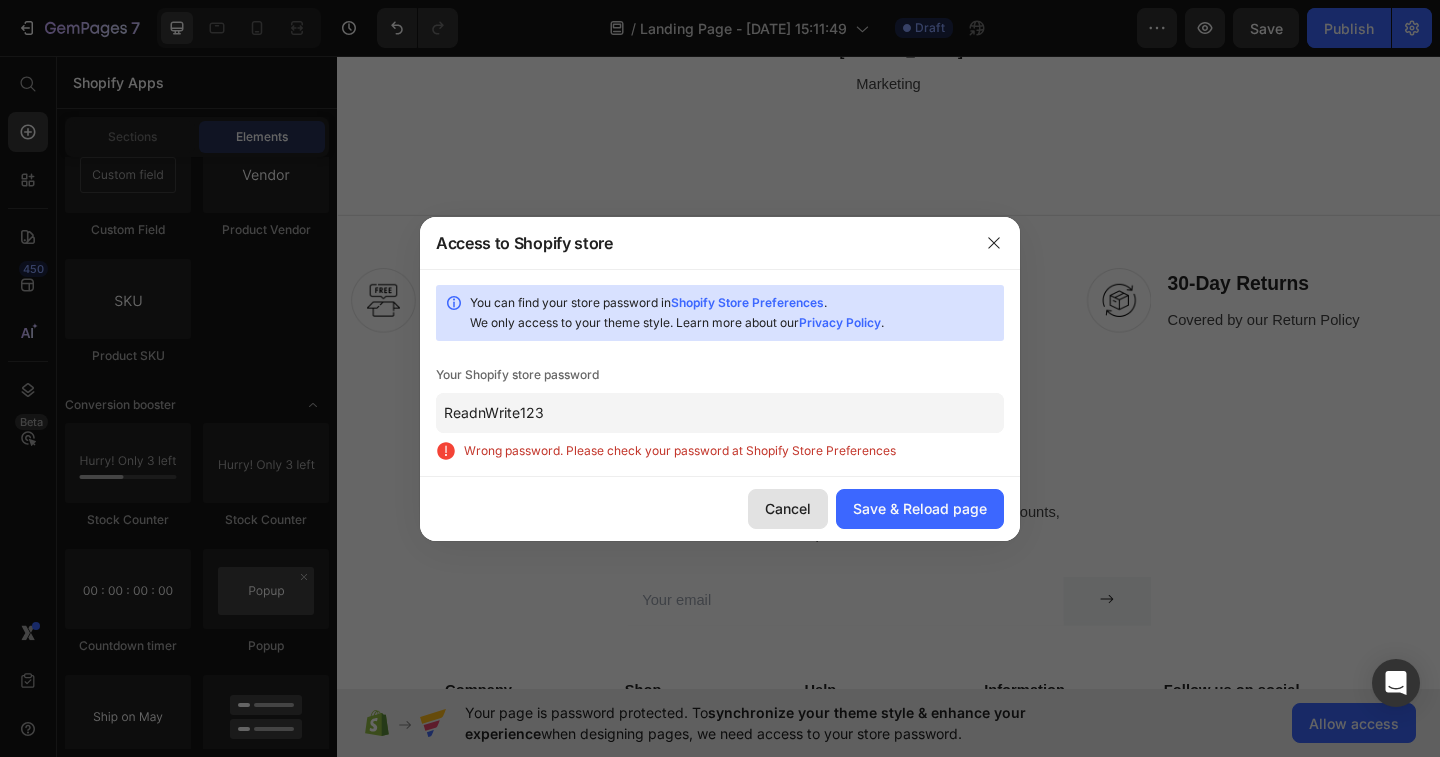 click on "Cancel" at bounding box center [788, 508] 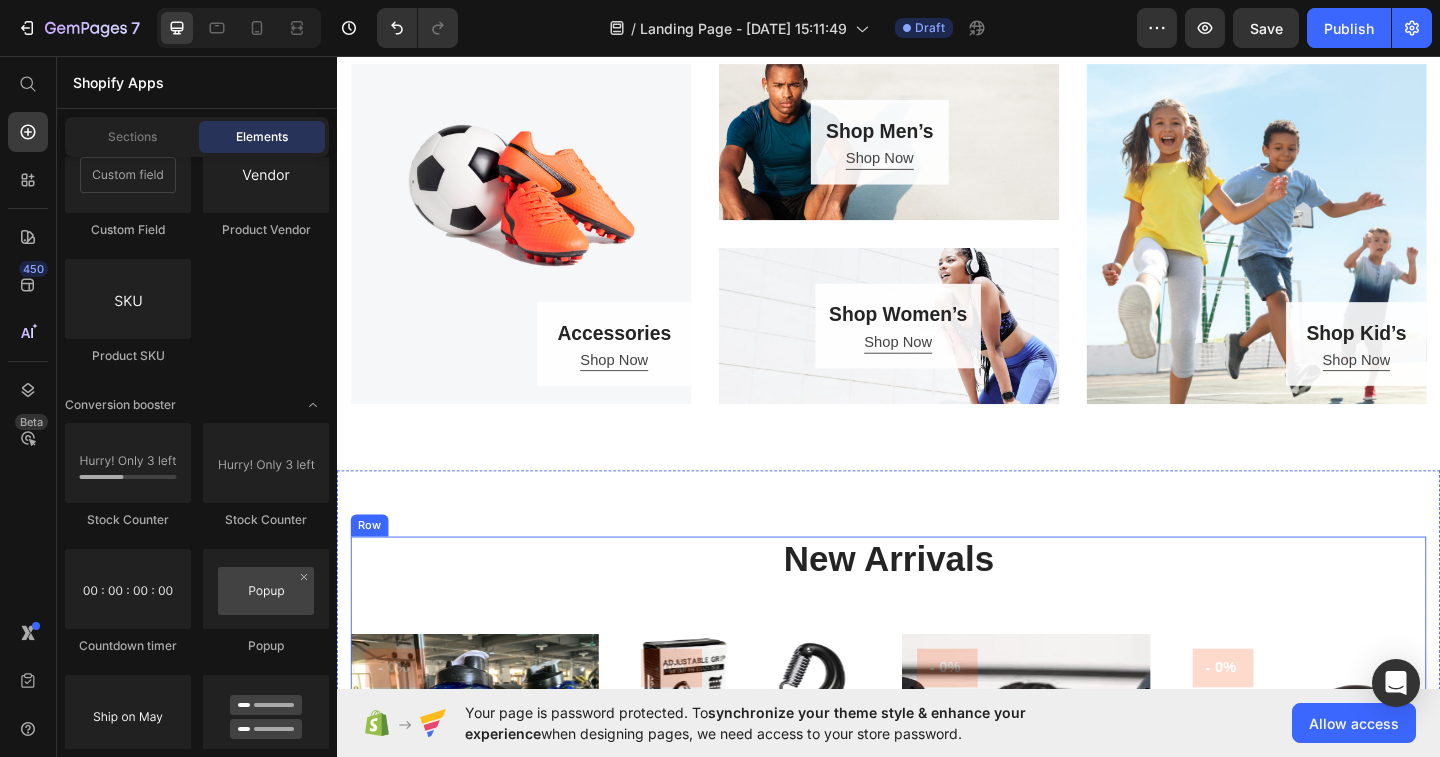 scroll, scrollTop: 400, scrollLeft: 0, axis: vertical 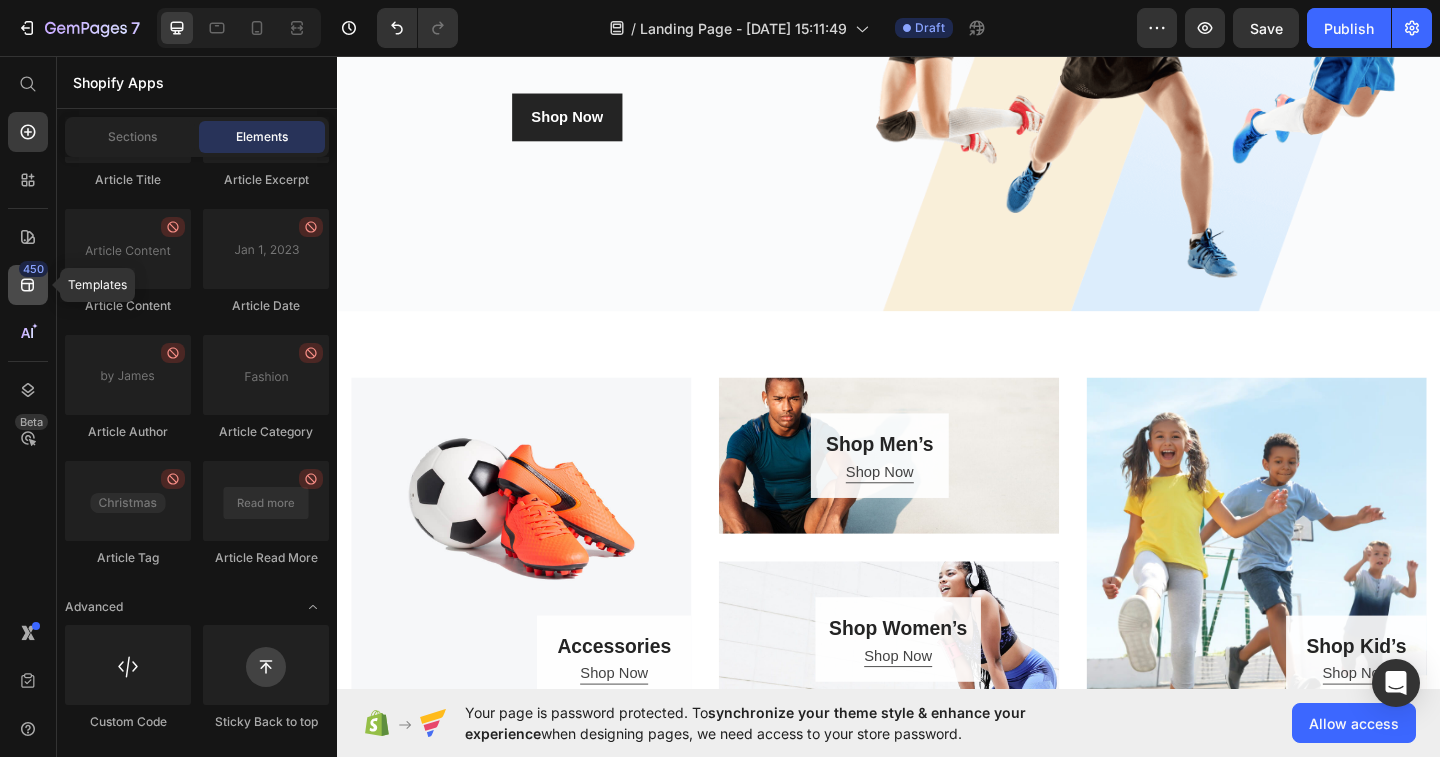 click on "450" 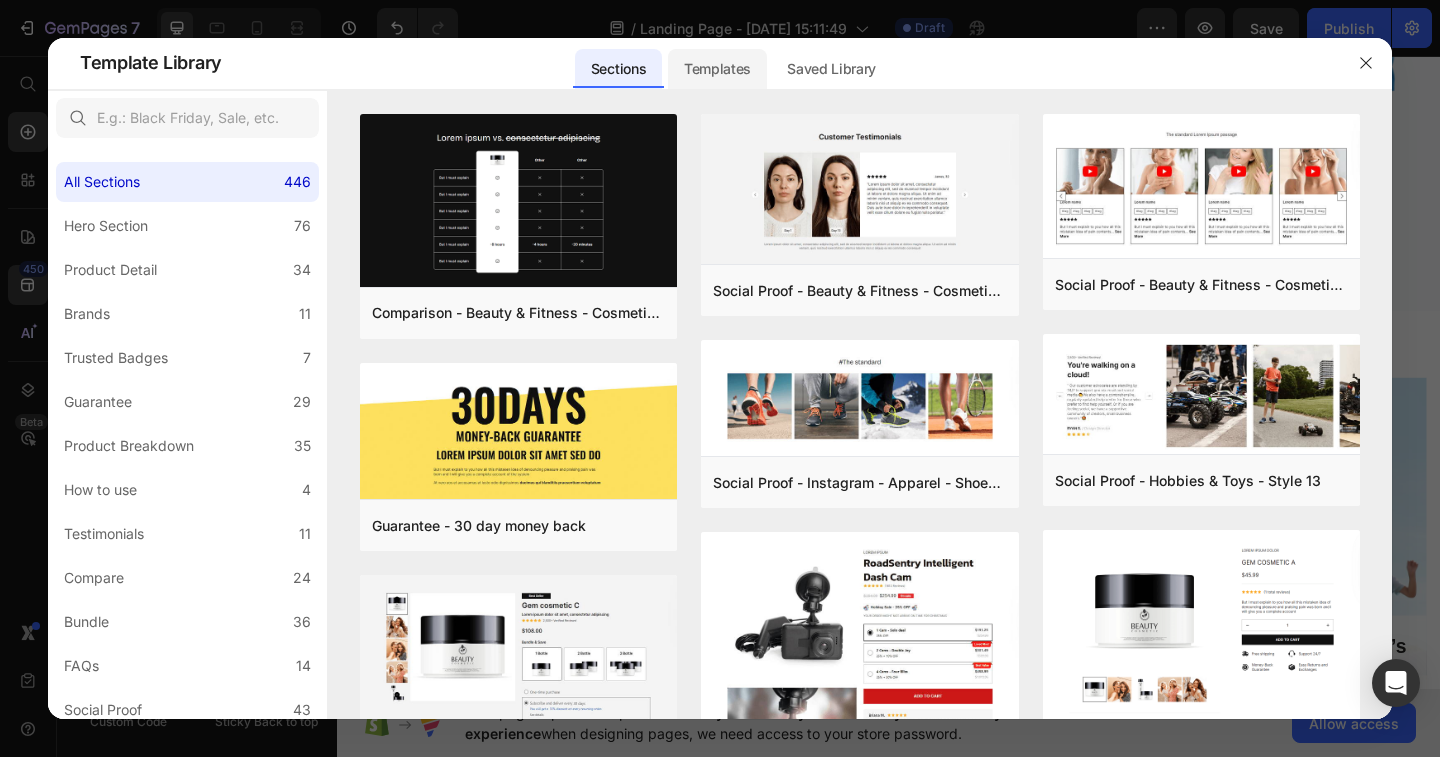 click on "Templates" 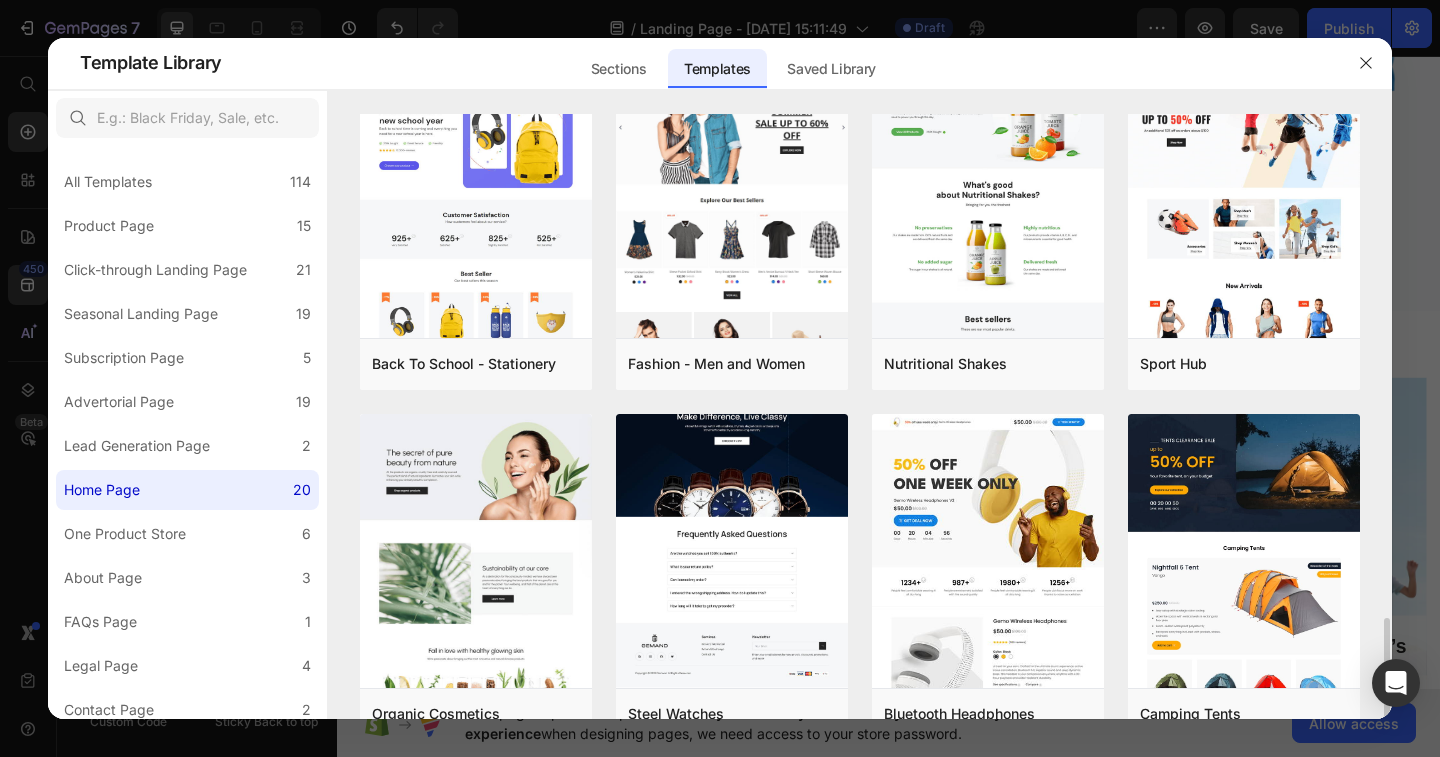 scroll, scrollTop: 1345, scrollLeft: 0, axis: vertical 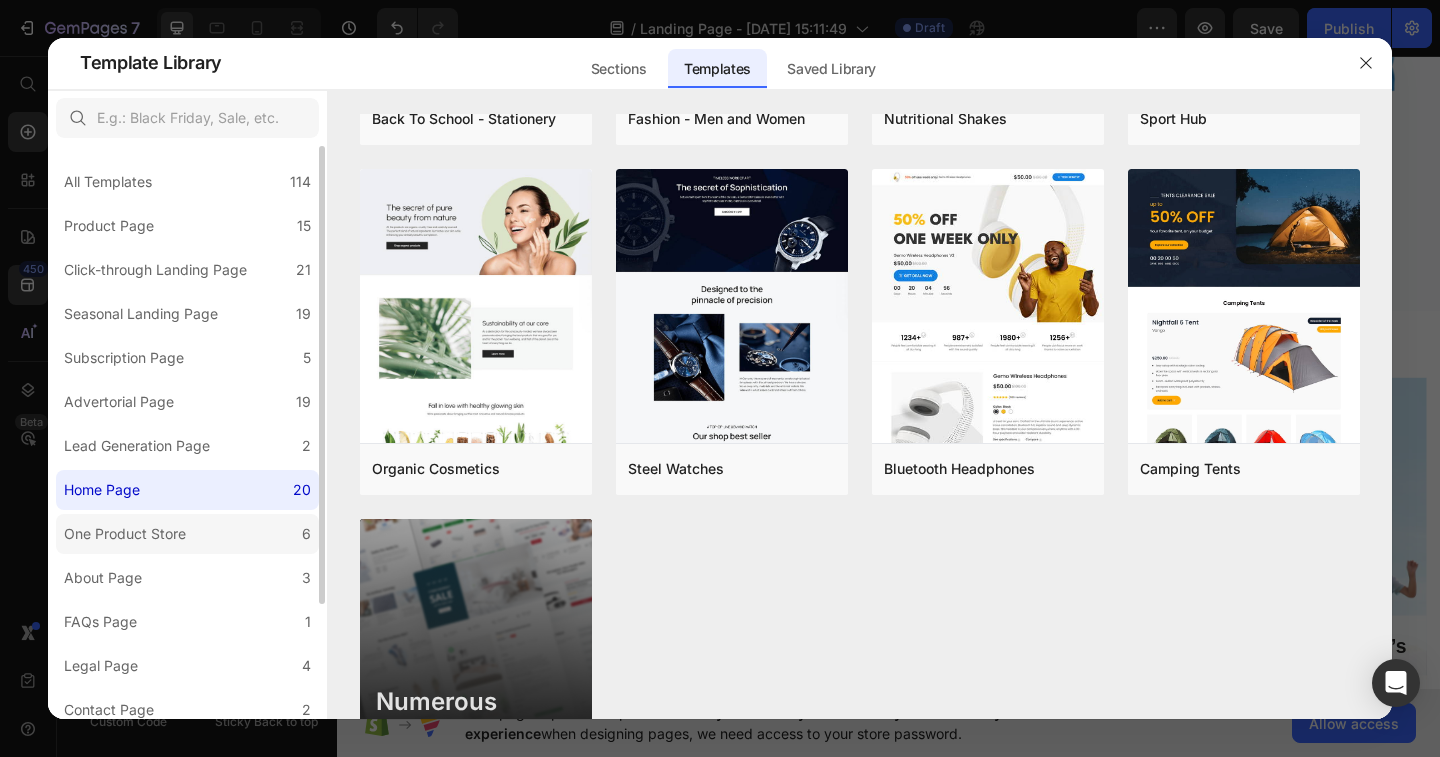 click on "One Product Store 6" 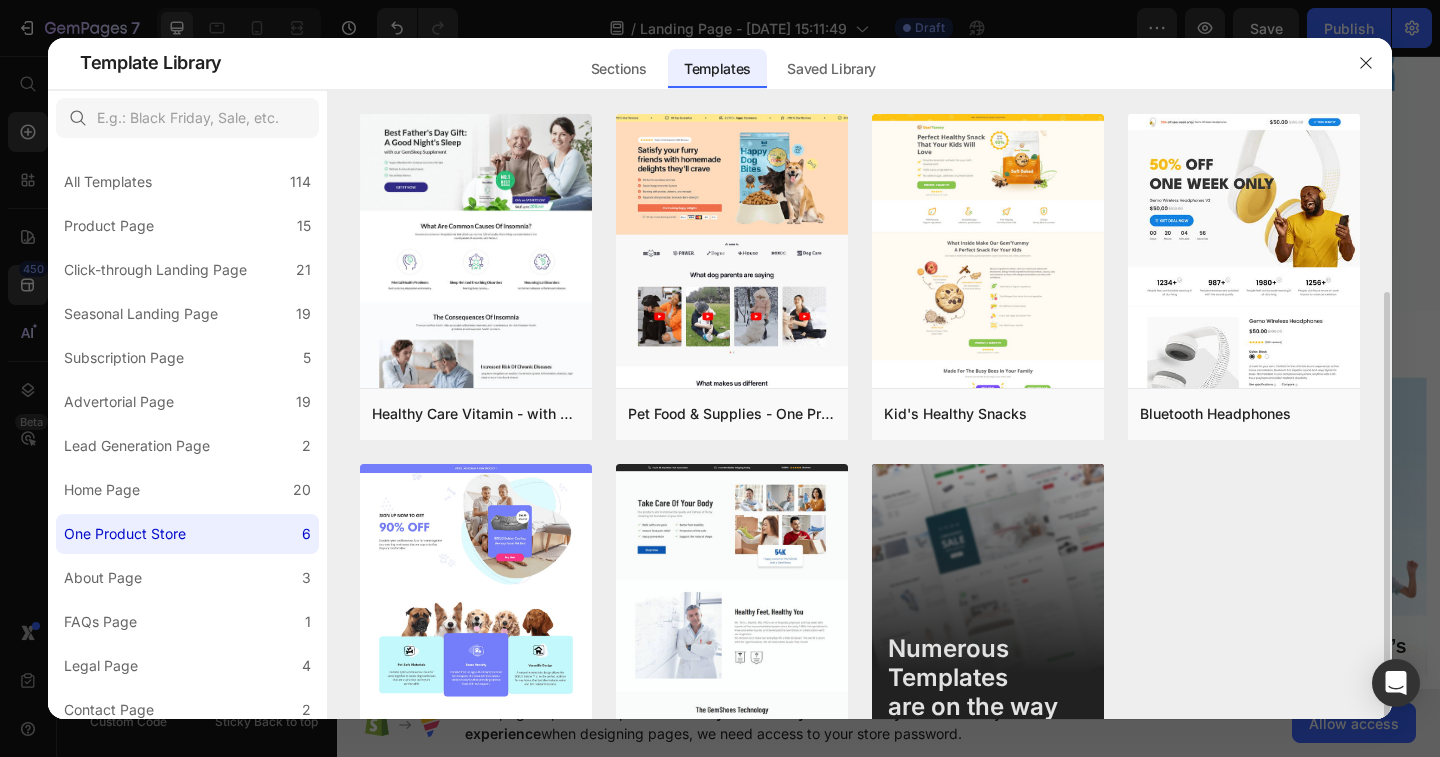 scroll, scrollTop: 95, scrollLeft: 0, axis: vertical 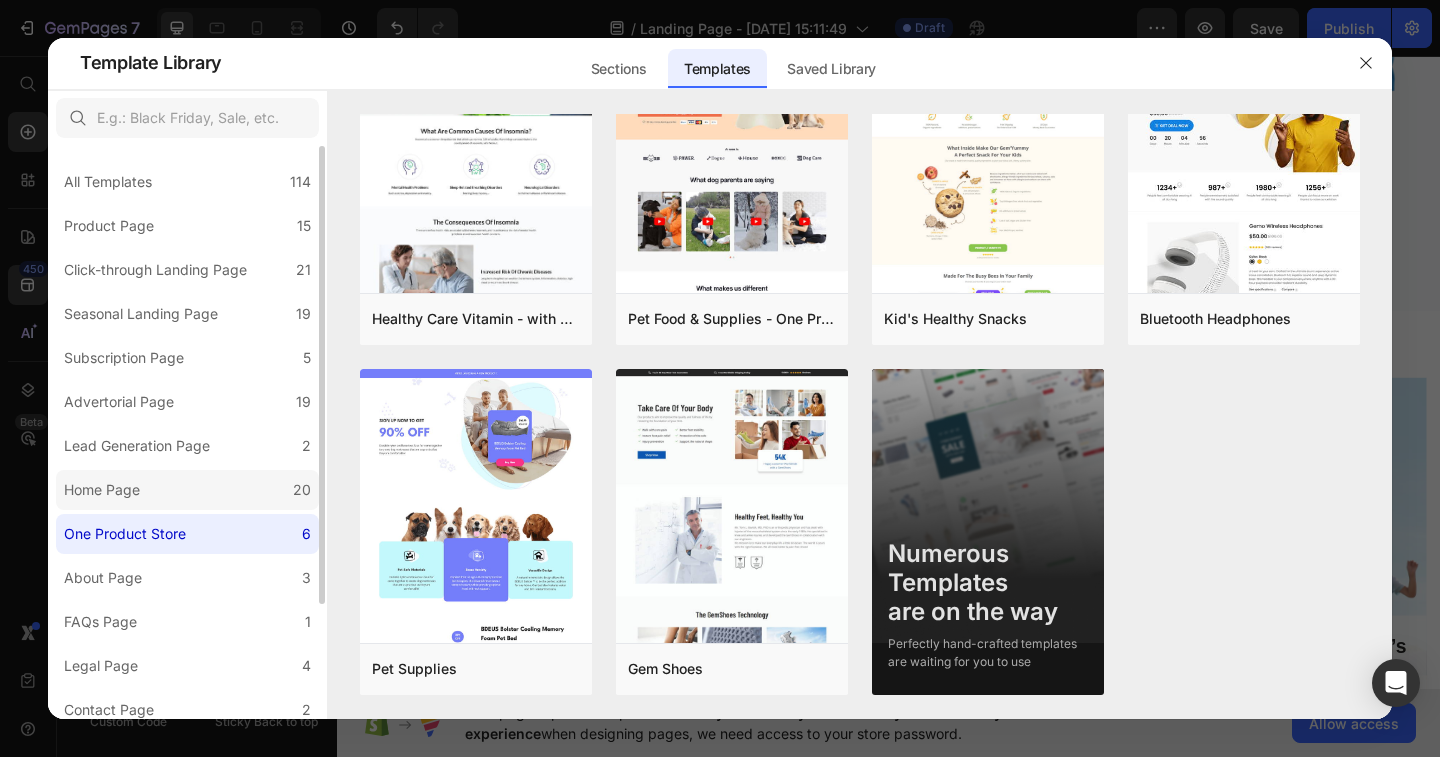 click on "Home Page 20" 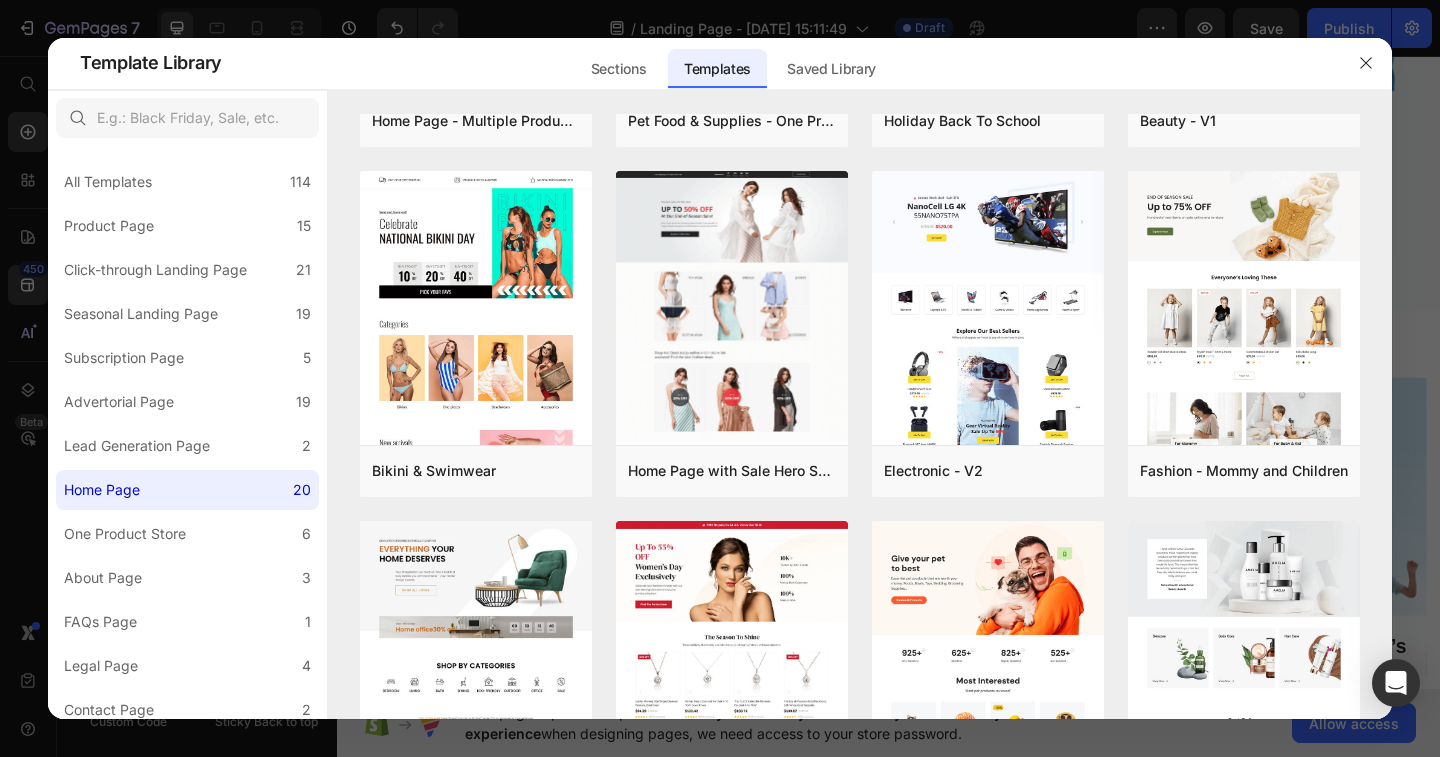 scroll, scrollTop: 0, scrollLeft: 0, axis: both 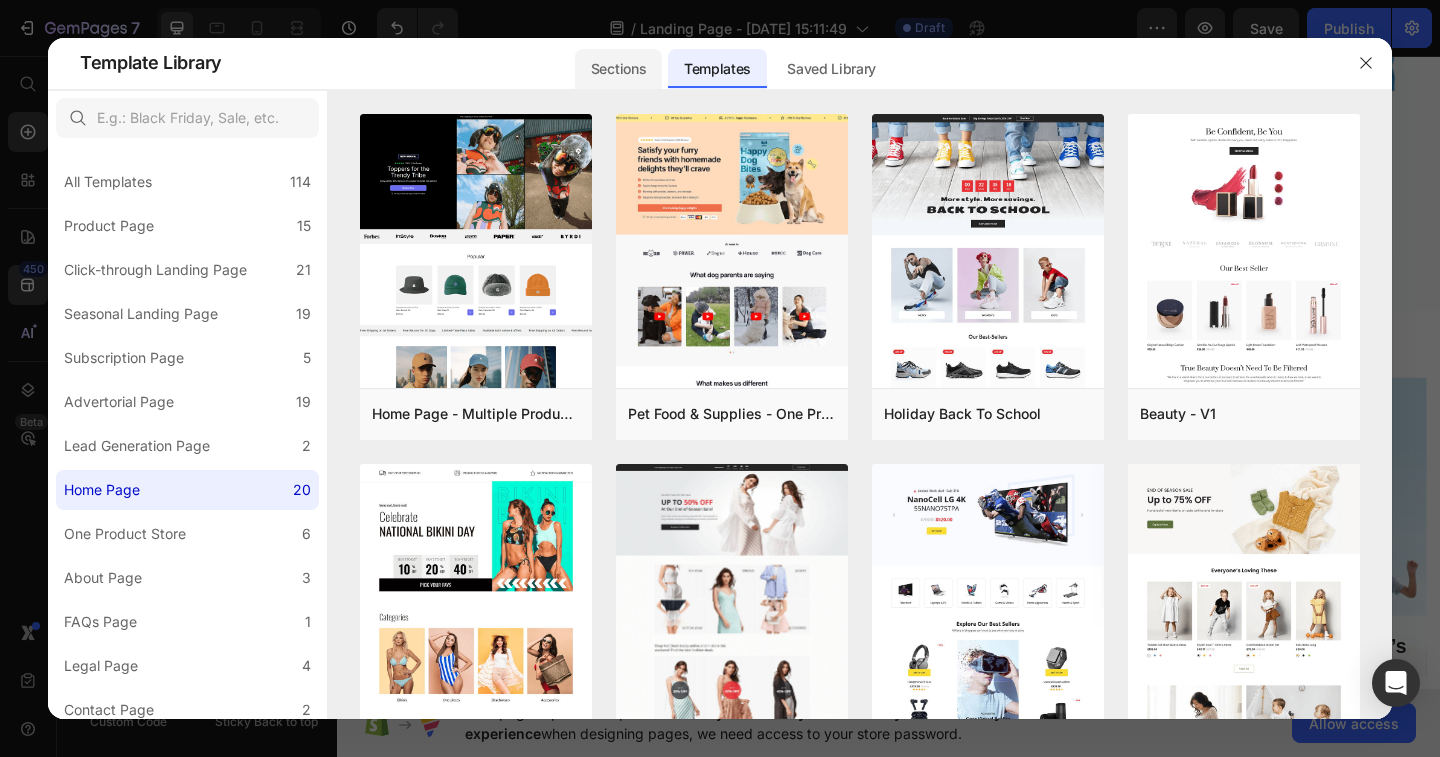 click on "Sections" 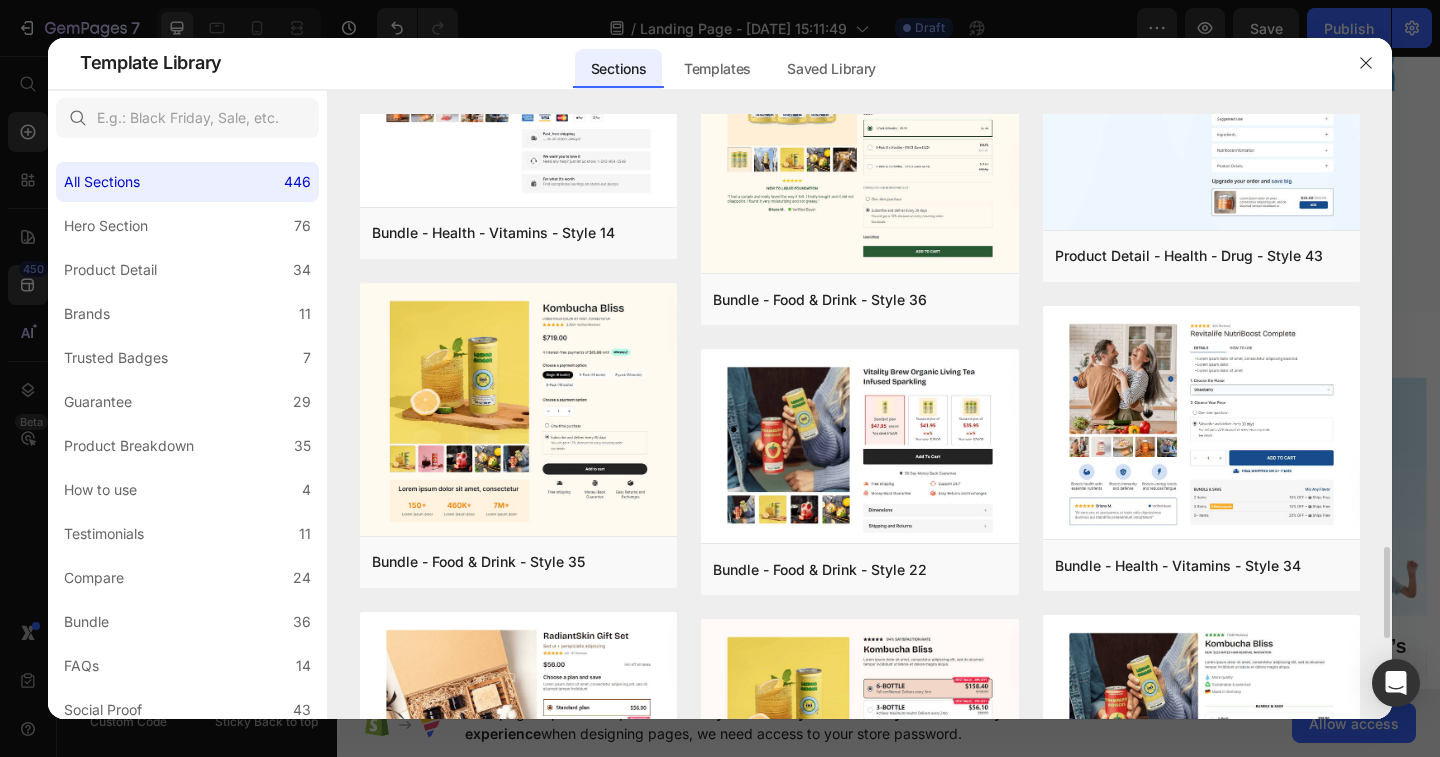 scroll, scrollTop: 1837, scrollLeft: 0, axis: vertical 